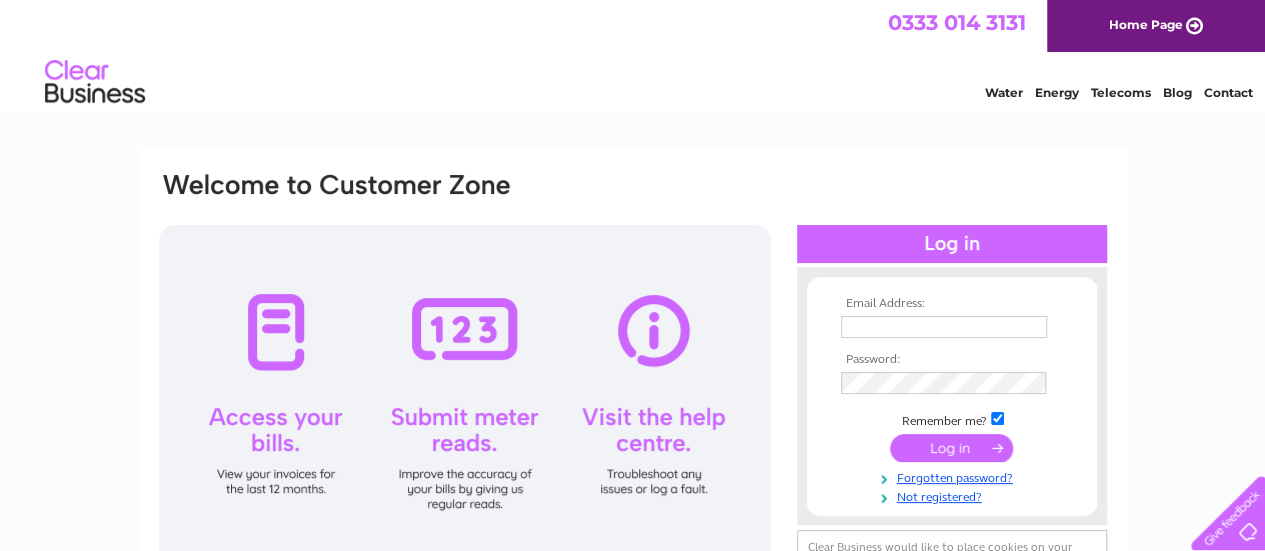 scroll, scrollTop: 0, scrollLeft: 0, axis: both 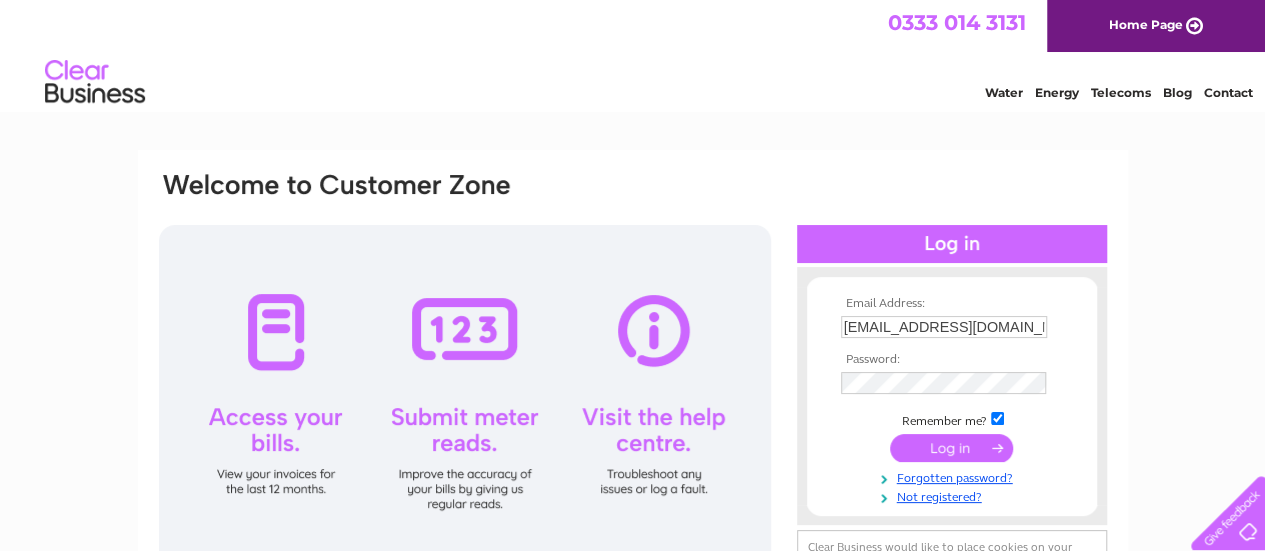 click at bounding box center [951, 448] 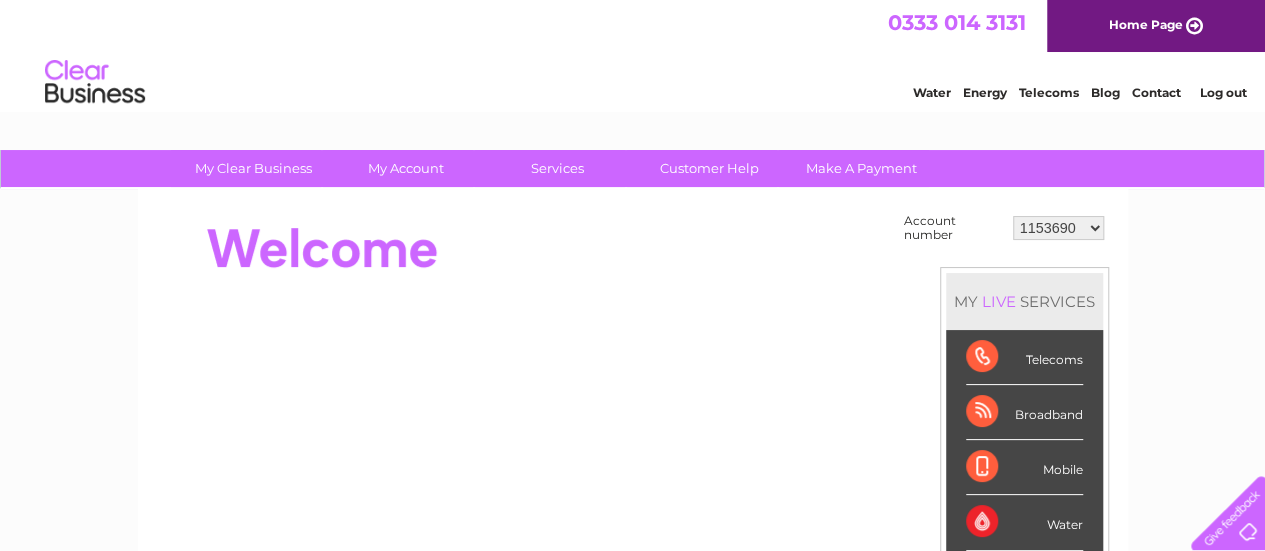 scroll, scrollTop: 0, scrollLeft: 0, axis: both 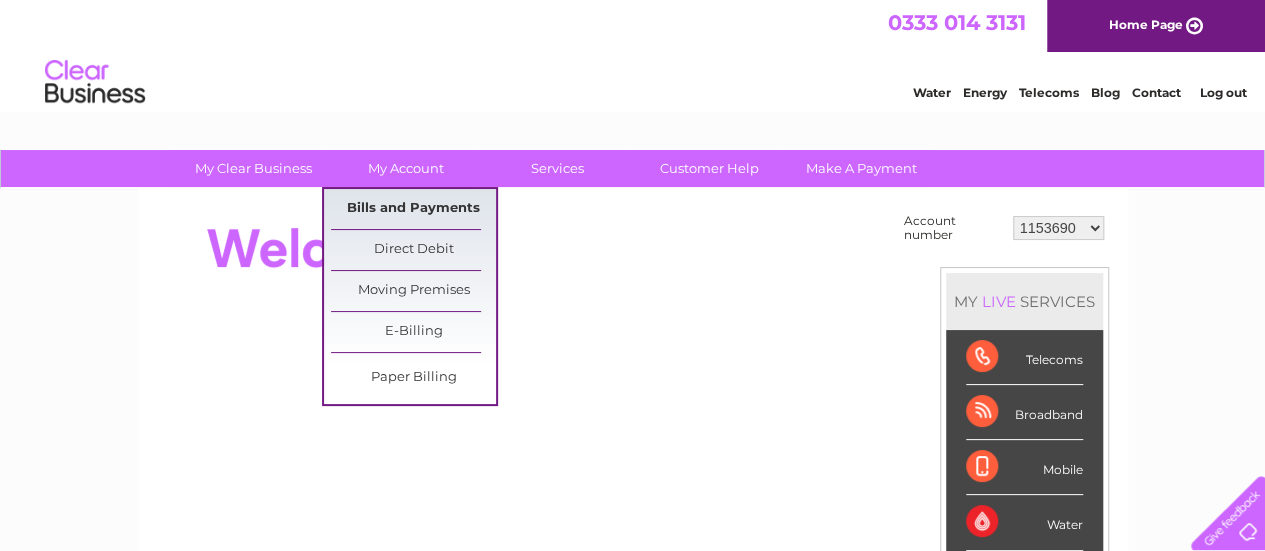 click on "Bills and Payments" at bounding box center (413, 209) 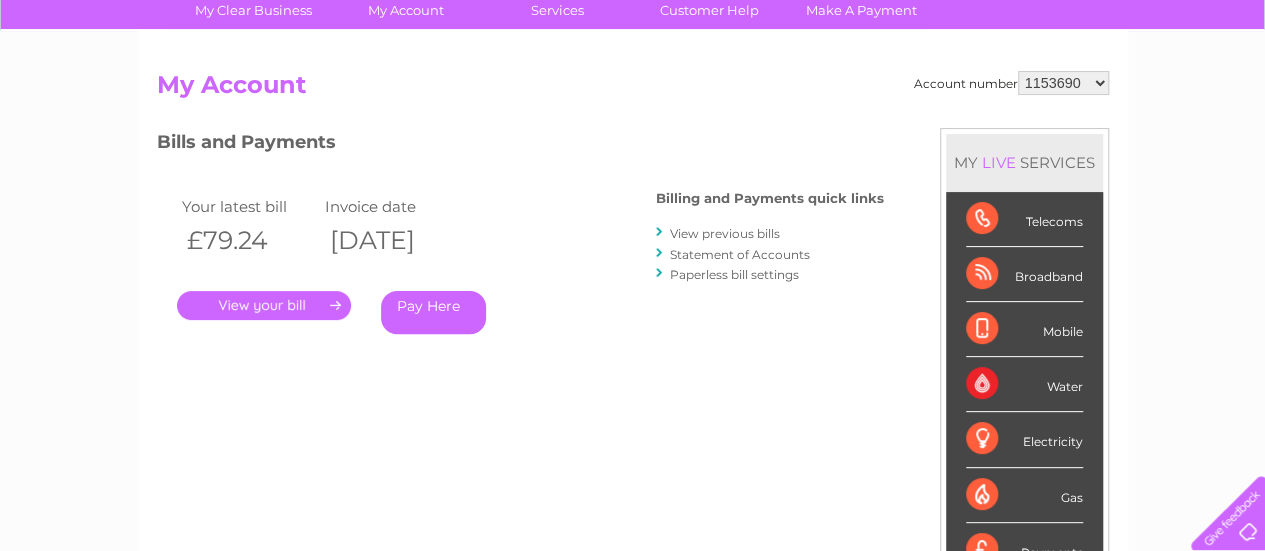 scroll, scrollTop: 160, scrollLeft: 0, axis: vertical 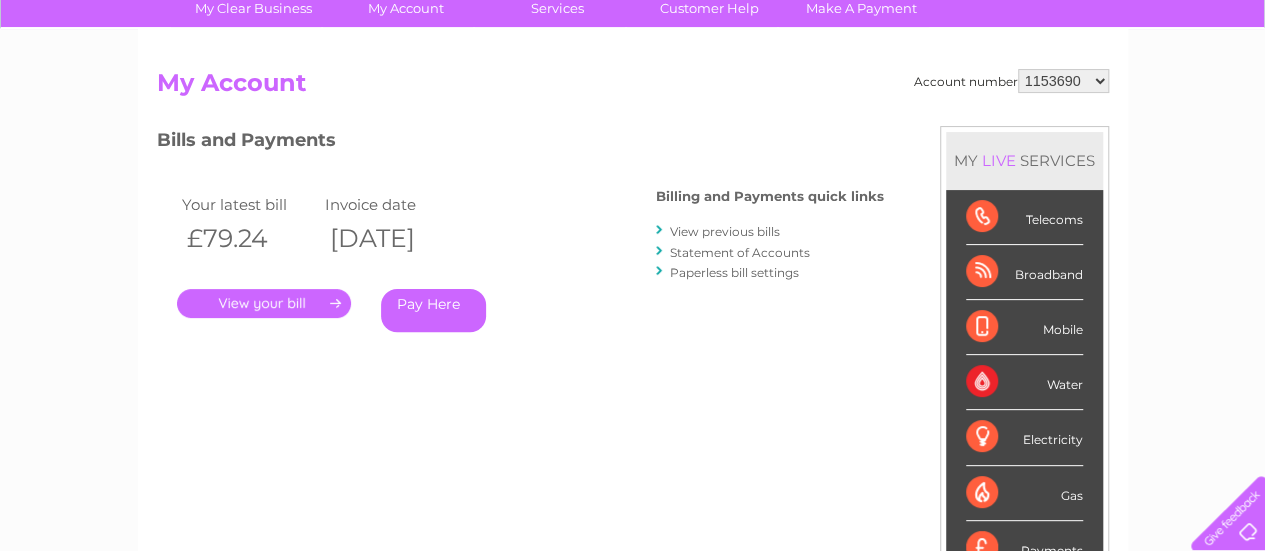 click on "." at bounding box center [264, 303] 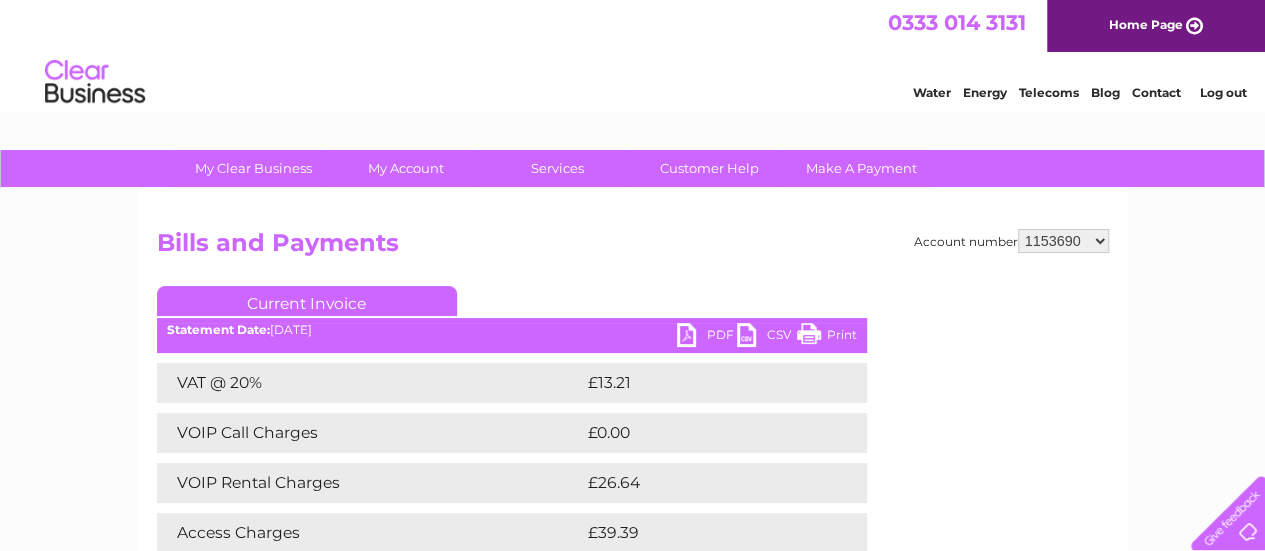 scroll, scrollTop: 0, scrollLeft: 0, axis: both 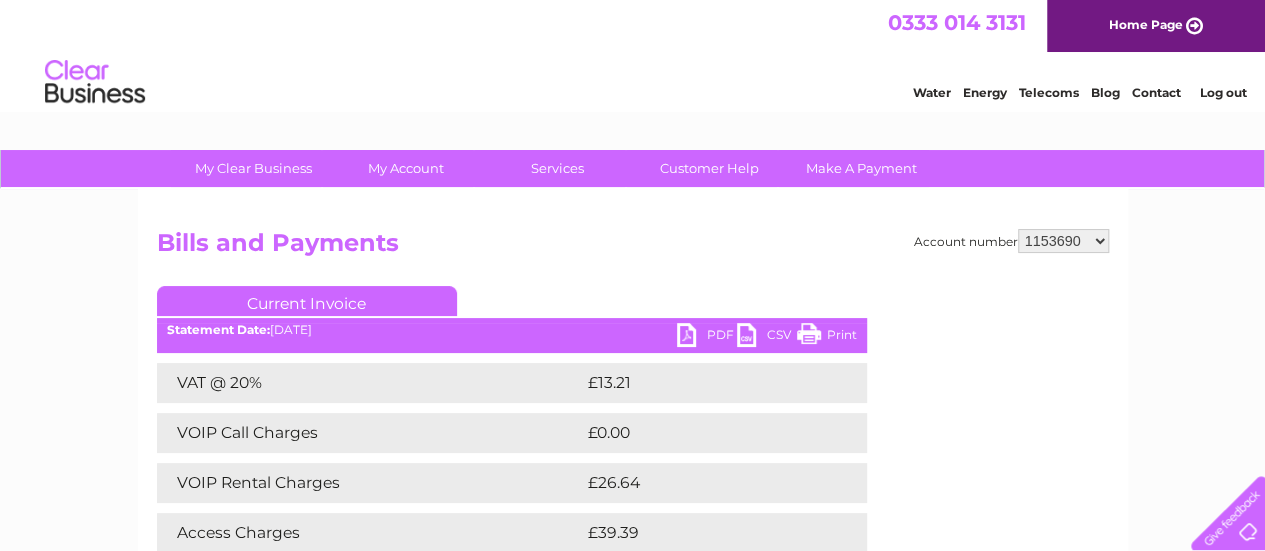 click on "PDF" at bounding box center (707, 337) 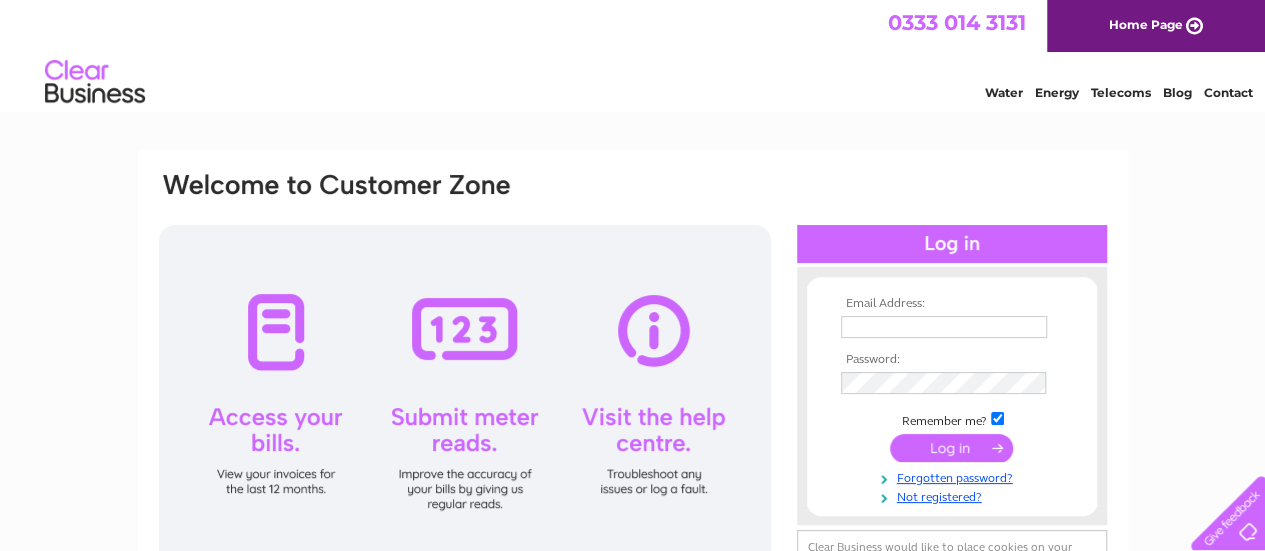 scroll, scrollTop: 0, scrollLeft: 0, axis: both 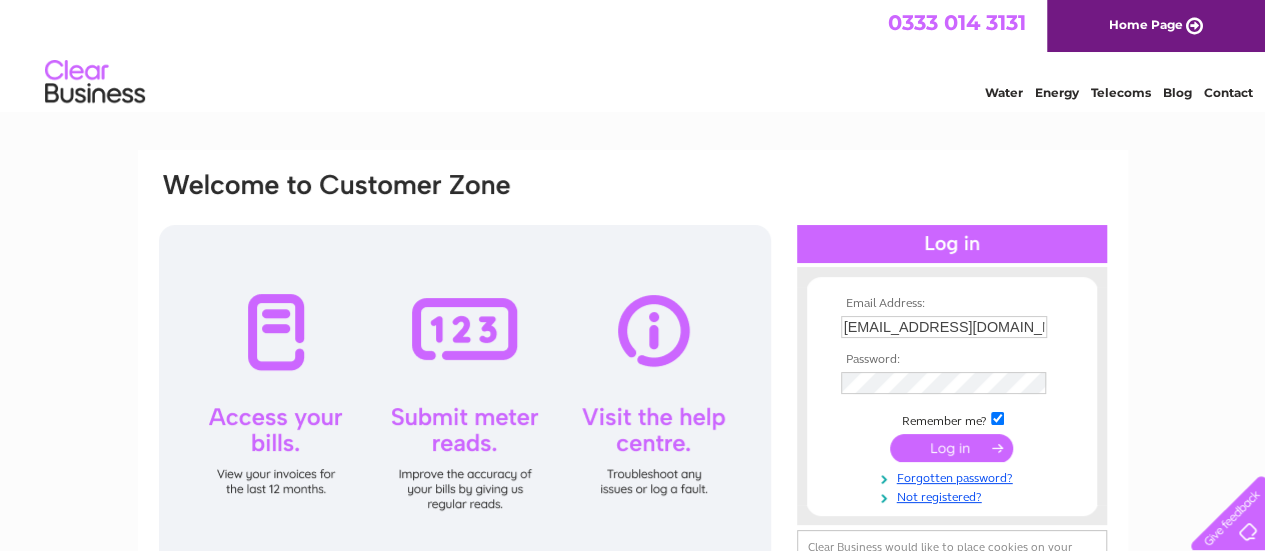 click at bounding box center (951, 448) 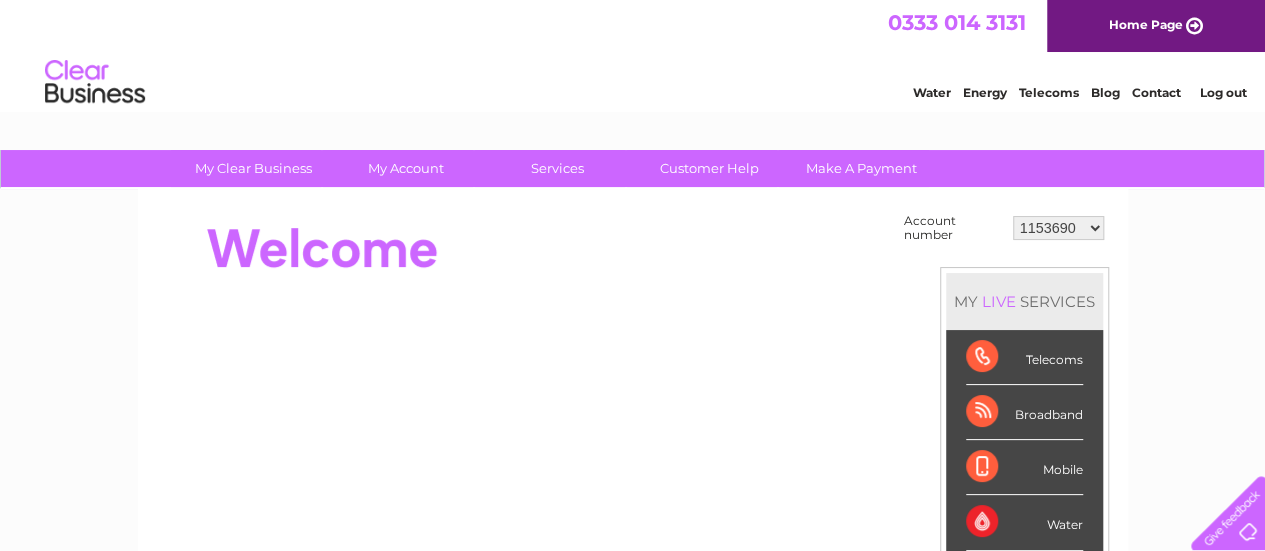 scroll, scrollTop: 0, scrollLeft: 0, axis: both 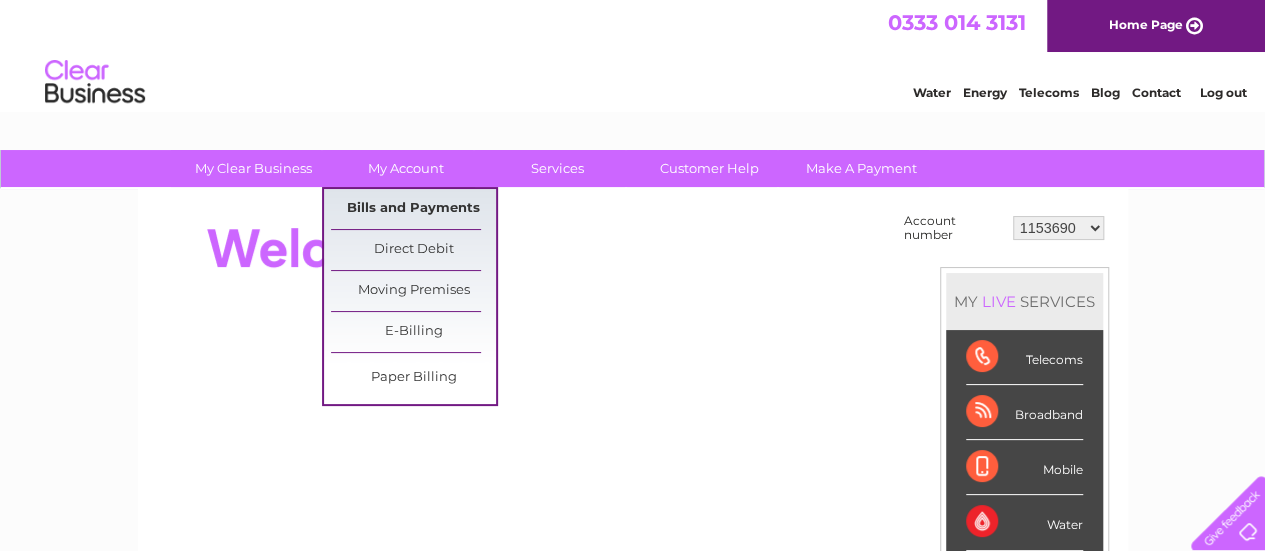 click on "Bills and Payments" at bounding box center [413, 209] 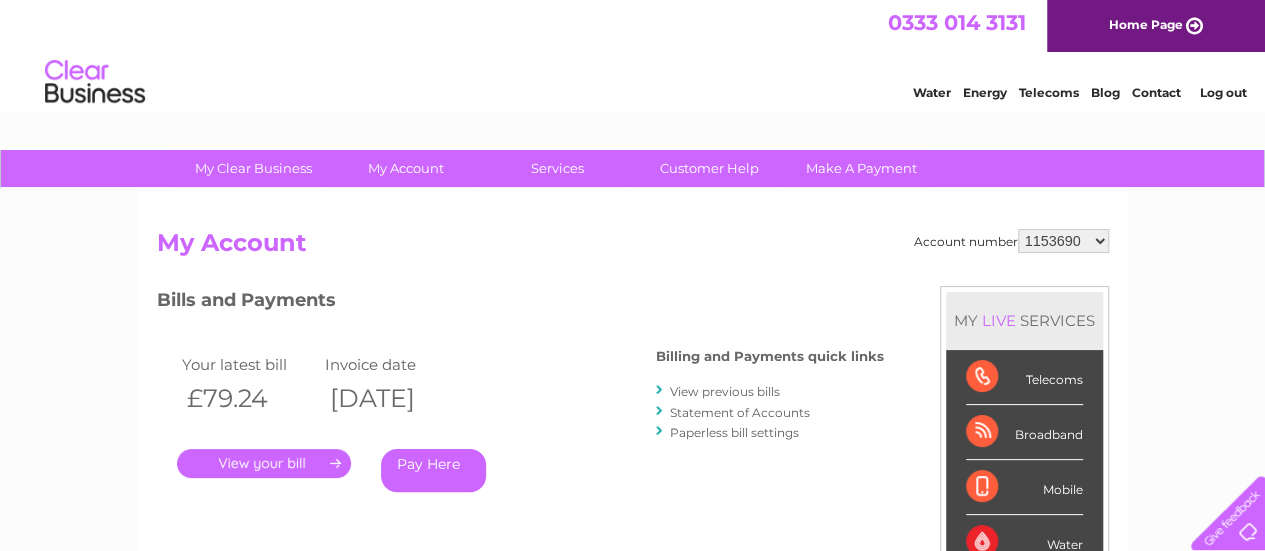 scroll, scrollTop: 0, scrollLeft: 0, axis: both 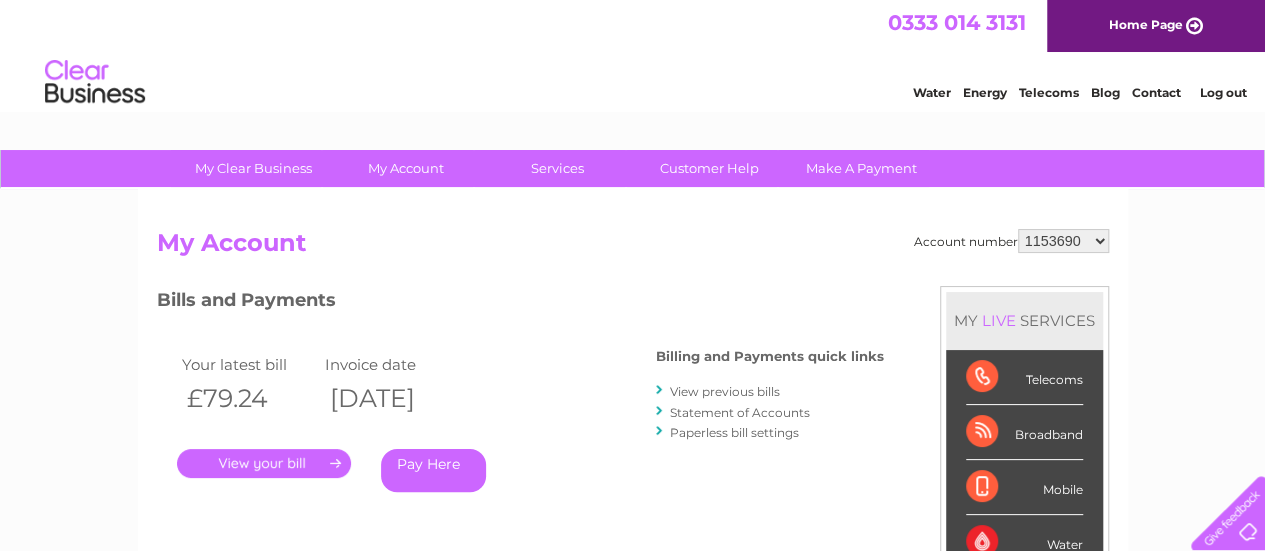 click on "." at bounding box center [264, 463] 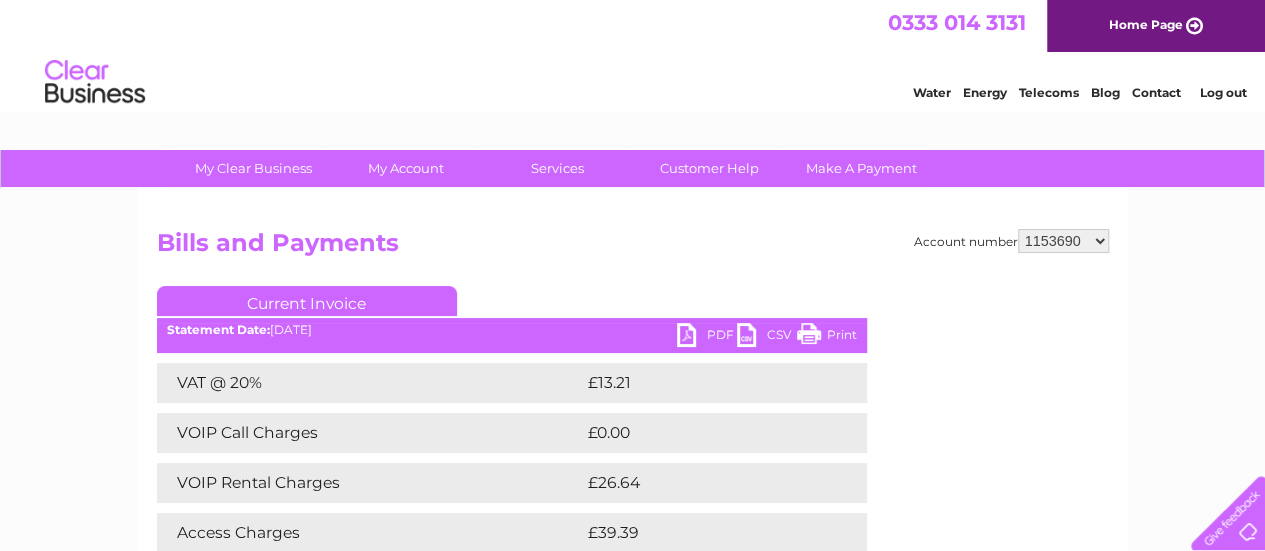scroll, scrollTop: 0, scrollLeft: 0, axis: both 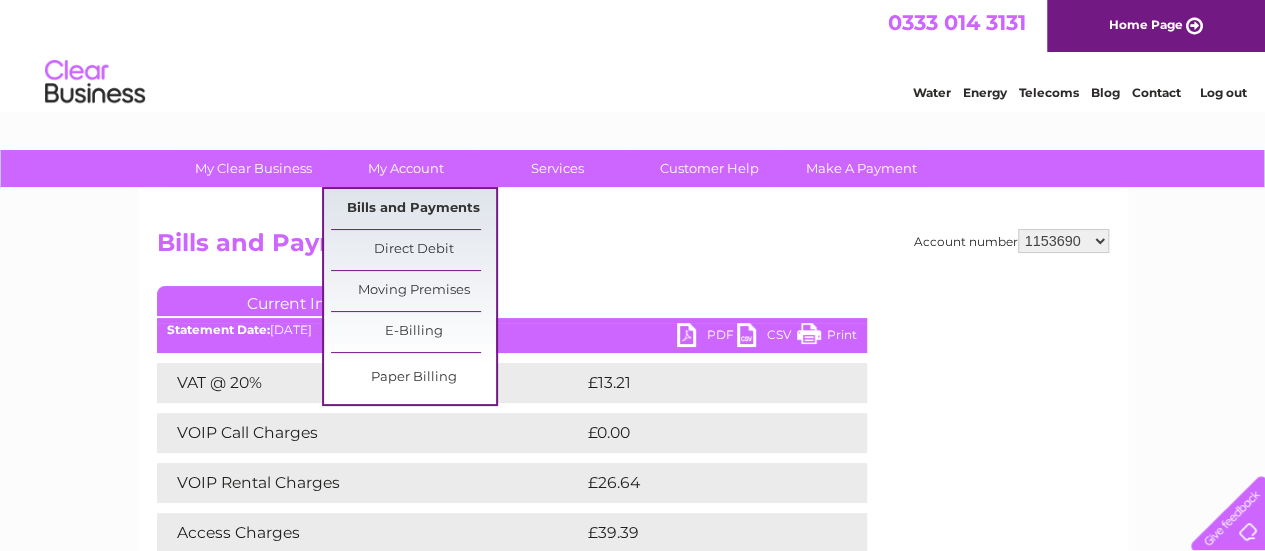 click on "Bills and Payments" at bounding box center [413, 209] 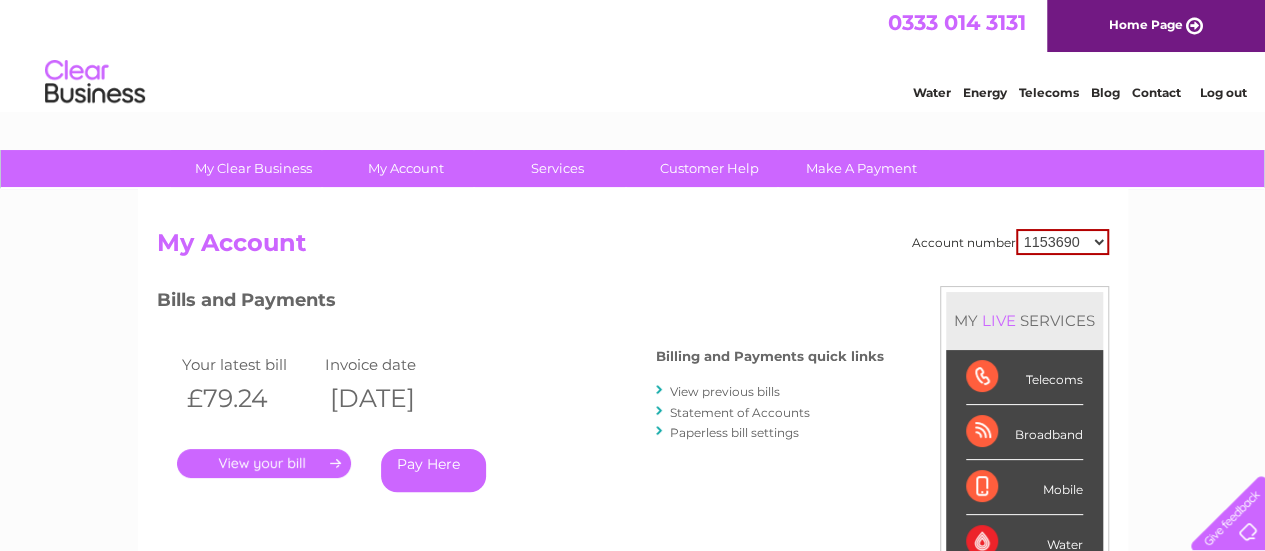 scroll, scrollTop: 0, scrollLeft: 0, axis: both 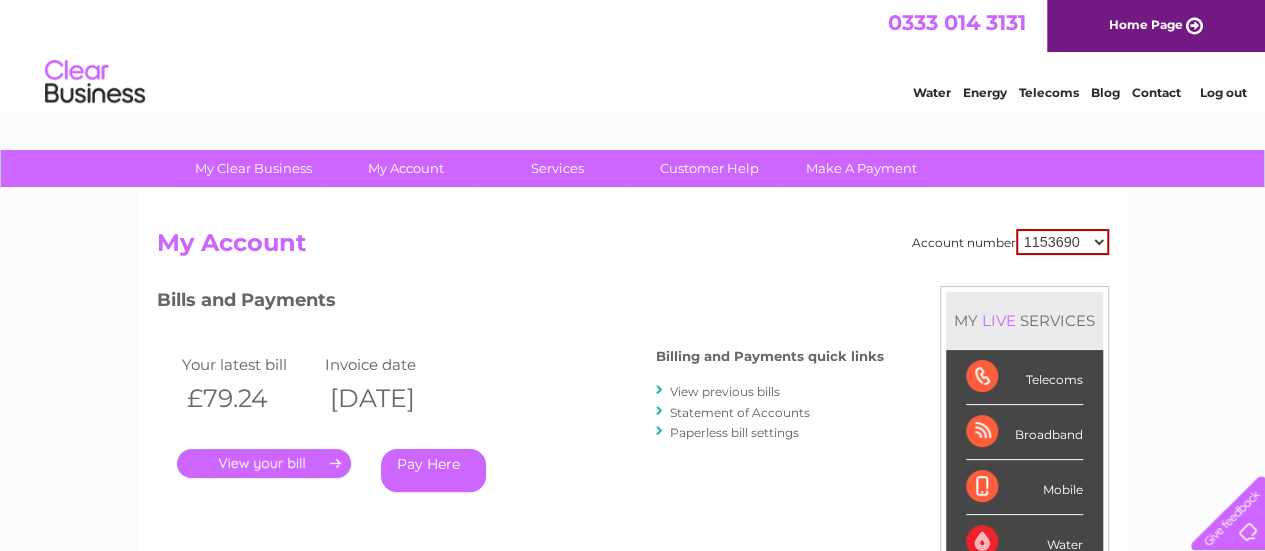 click on "View previous bills" at bounding box center [725, 391] 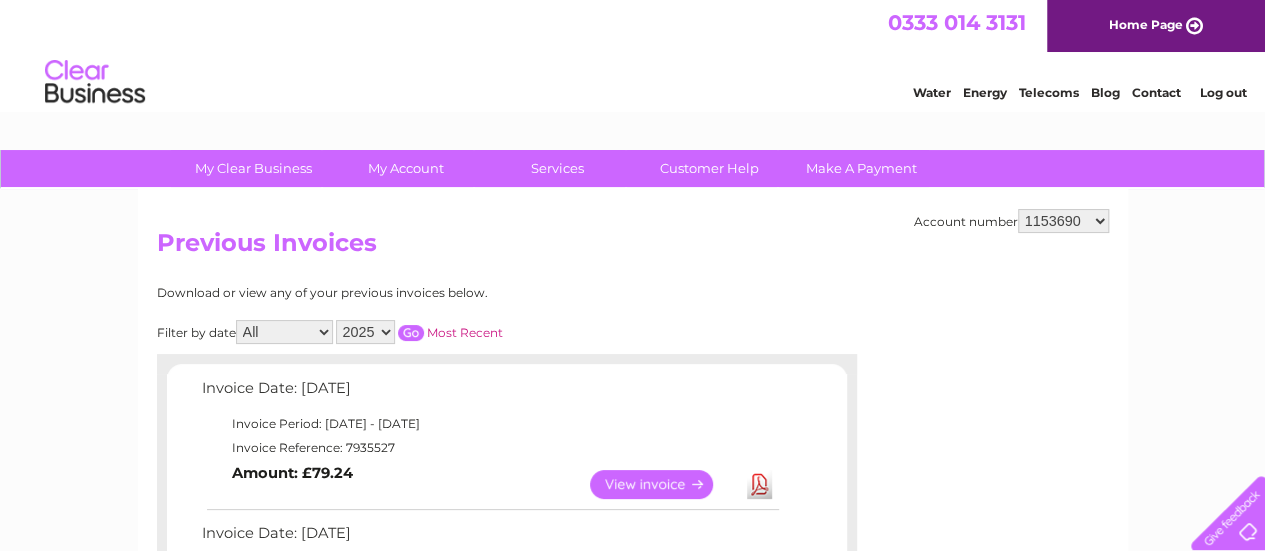 scroll, scrollTop: 0, scrollLeft: 0, axis: both 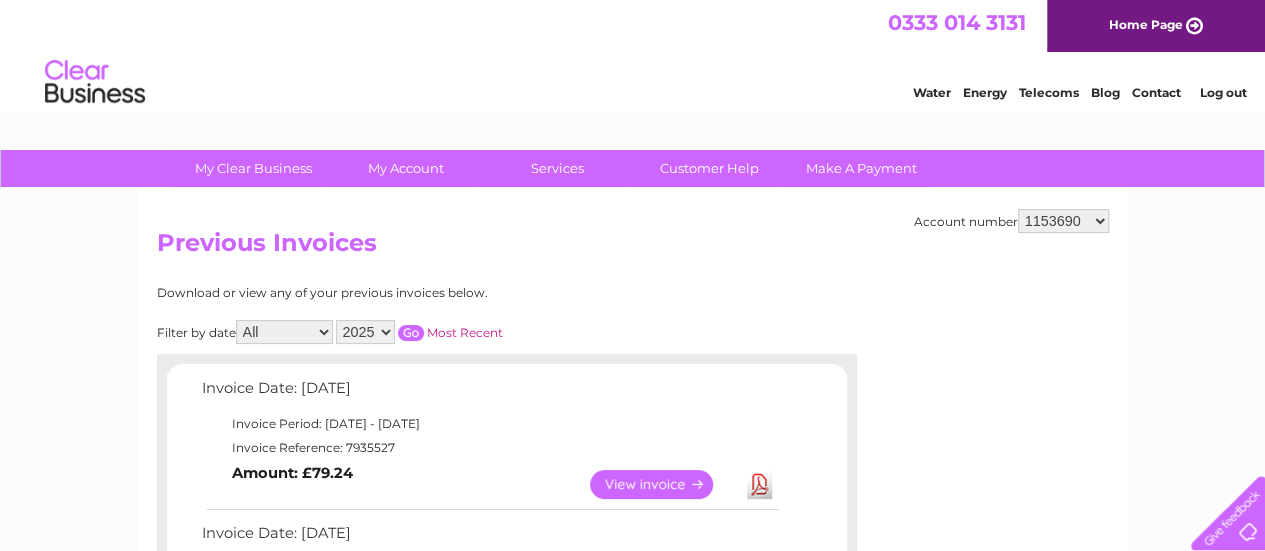 click on "All
January
February
March
April
May
June
July
August
September
October
November
December" at bounding box center (284, 332) 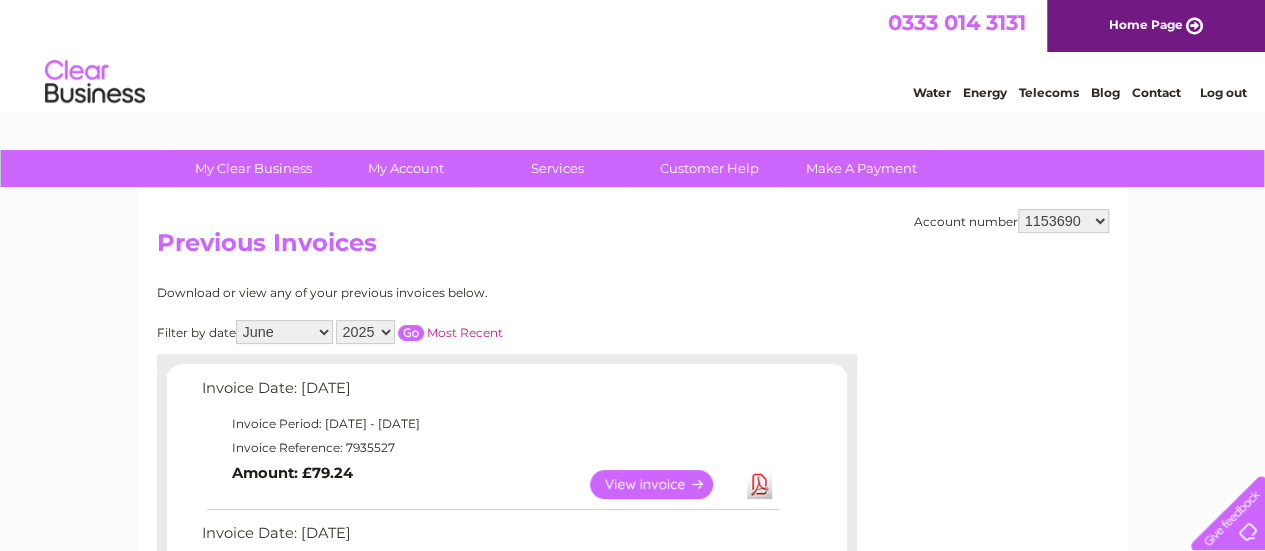 click on "All
January
February
March
April
May
June
July
August
September
October
November
December" at bounding box center [284, 332] 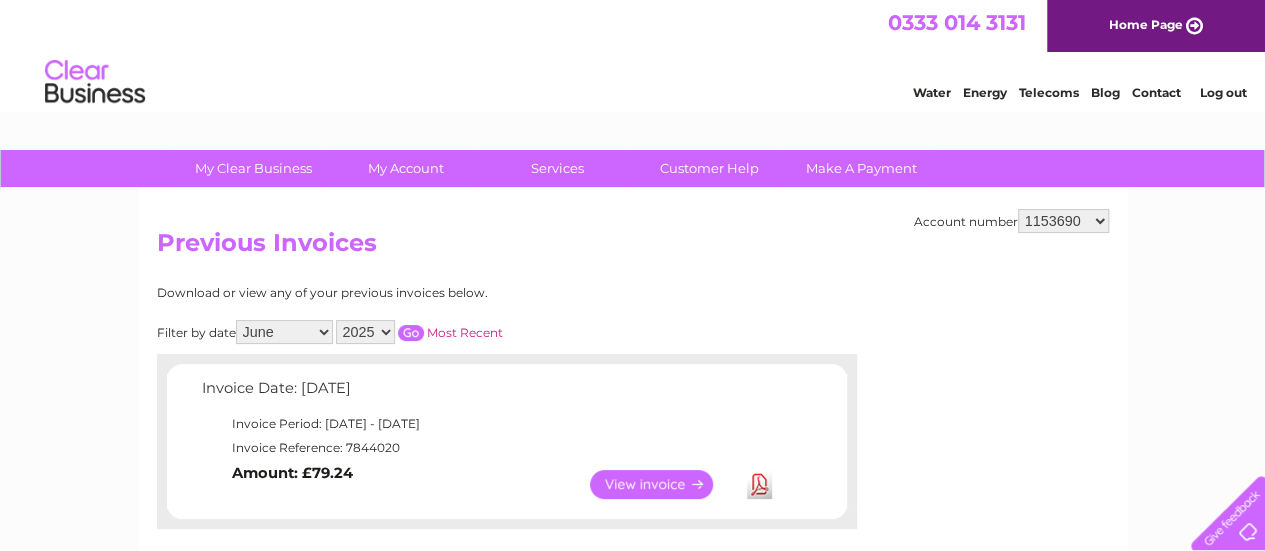 click on "View" at bounding box center (663, 484) 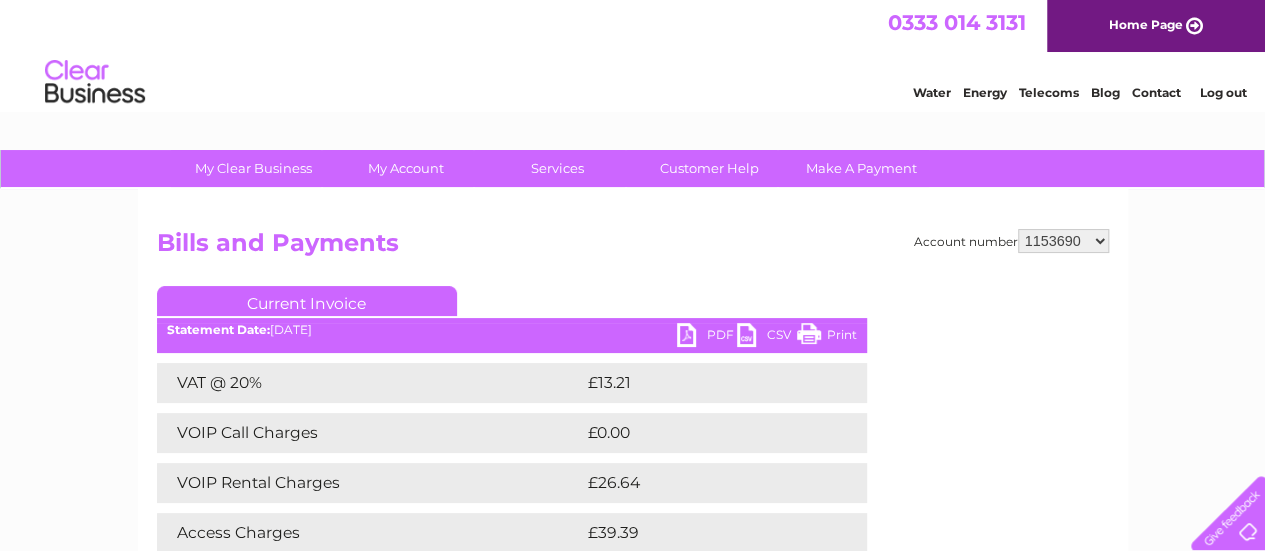 scroll, scrollTop: 0, scrollLeft: 0, axis: both 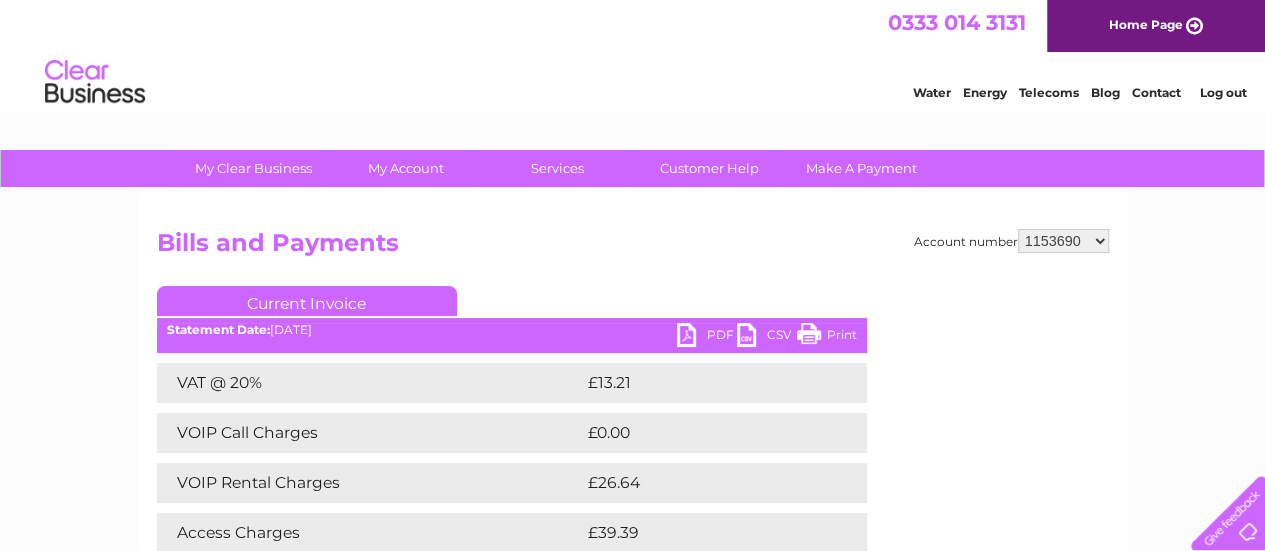click on "PDF" at bounding box center [707, 337] 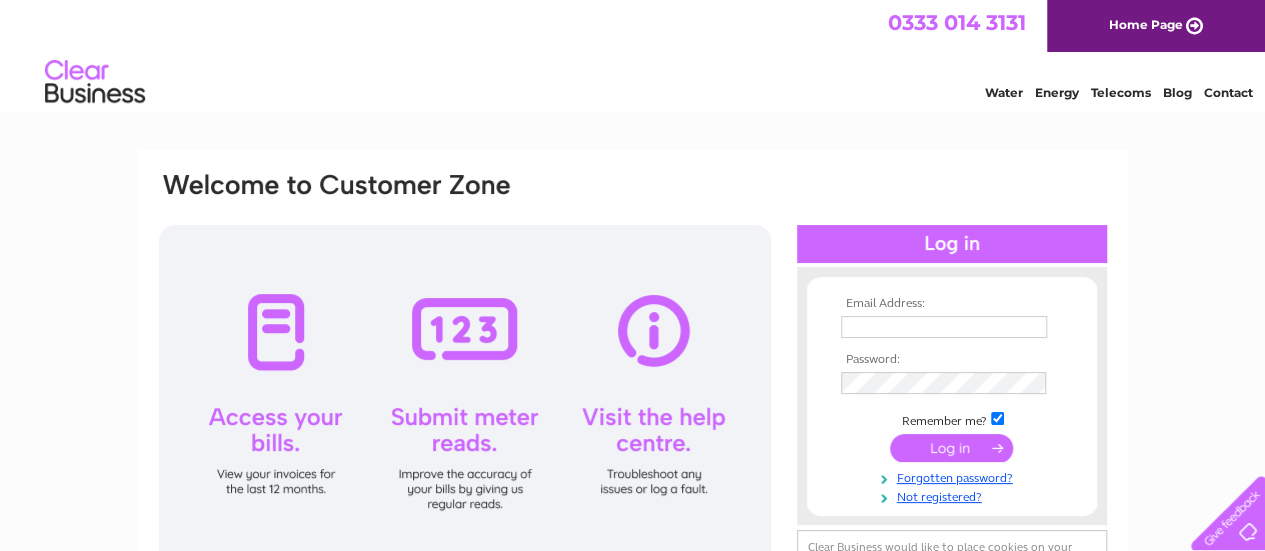 scroll, scrollTop: 0, scrollLeft: 0, axis: both 